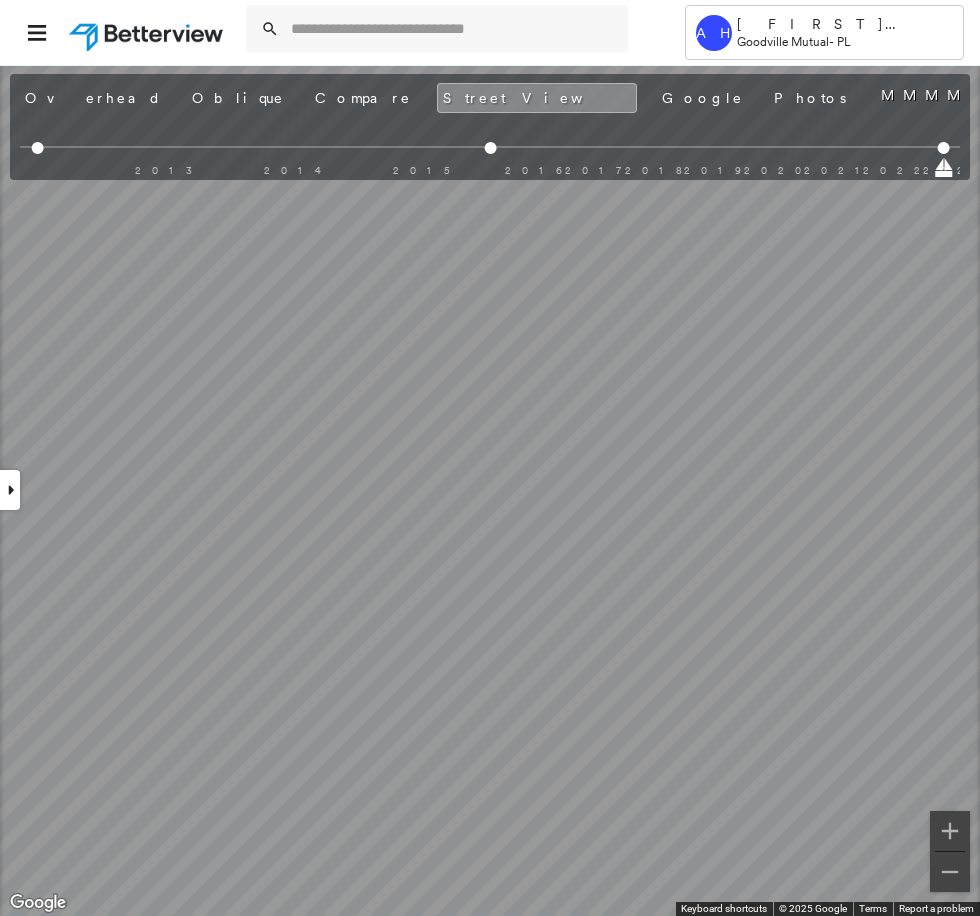 scroll, scrollTop: 0, scrollLeft: 0, axis: both 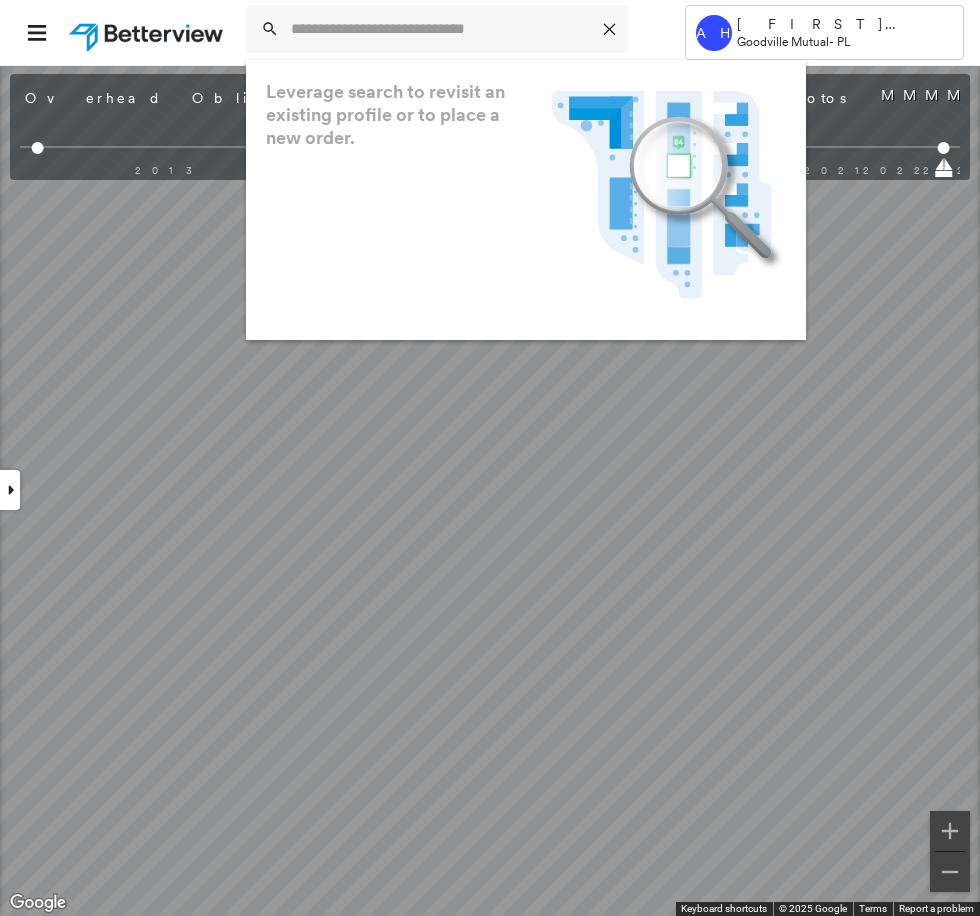 paste on "**********" 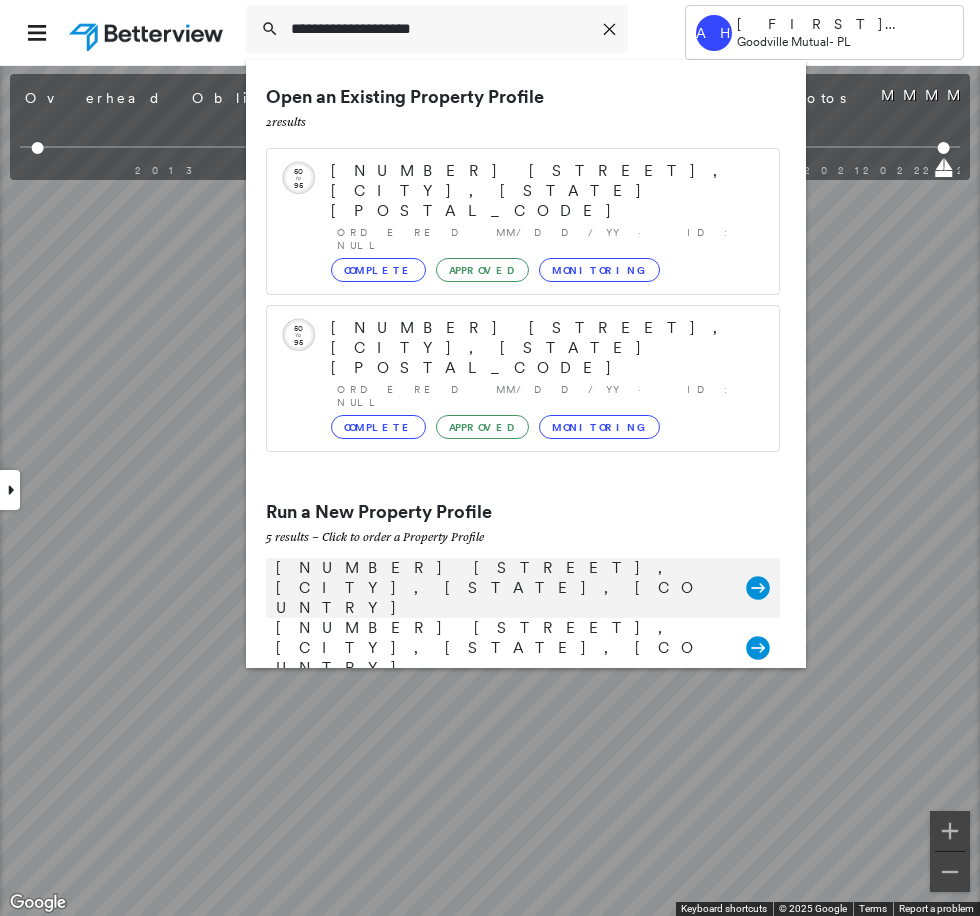 type on "**********" 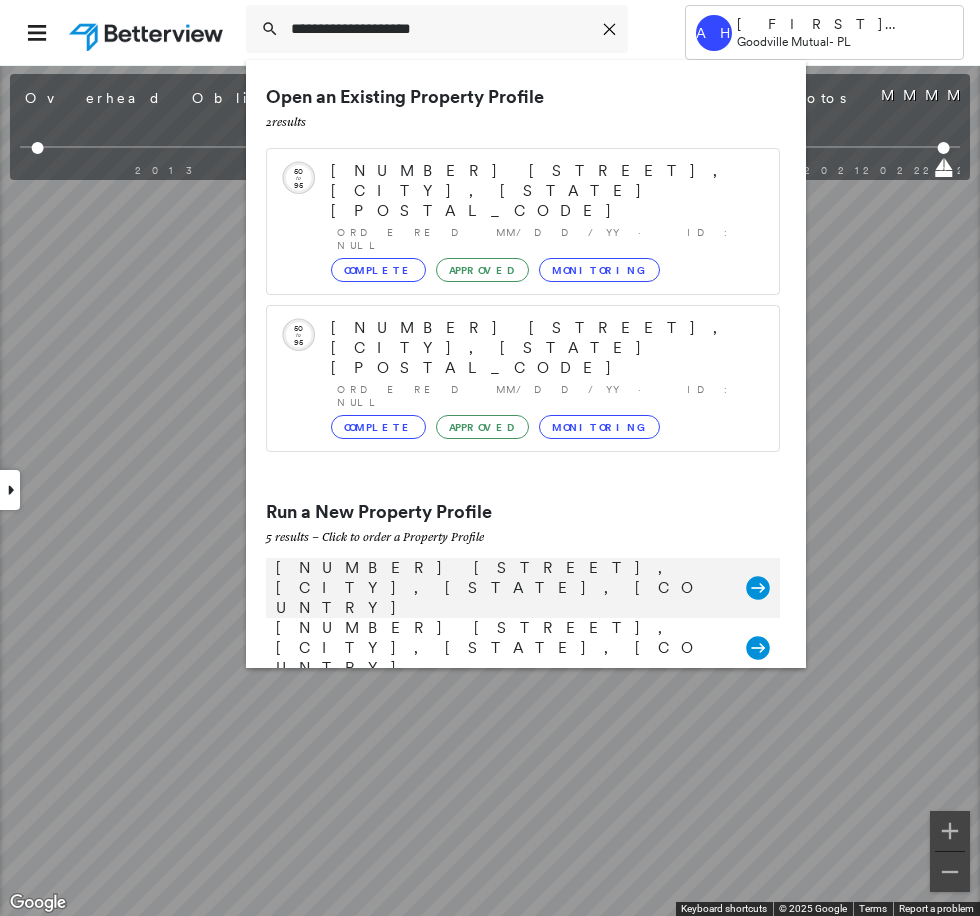 click on "[NUMBER] [STREET], [CITY], [STATE], [COUNTRY]" at bounding box center (501, 588) 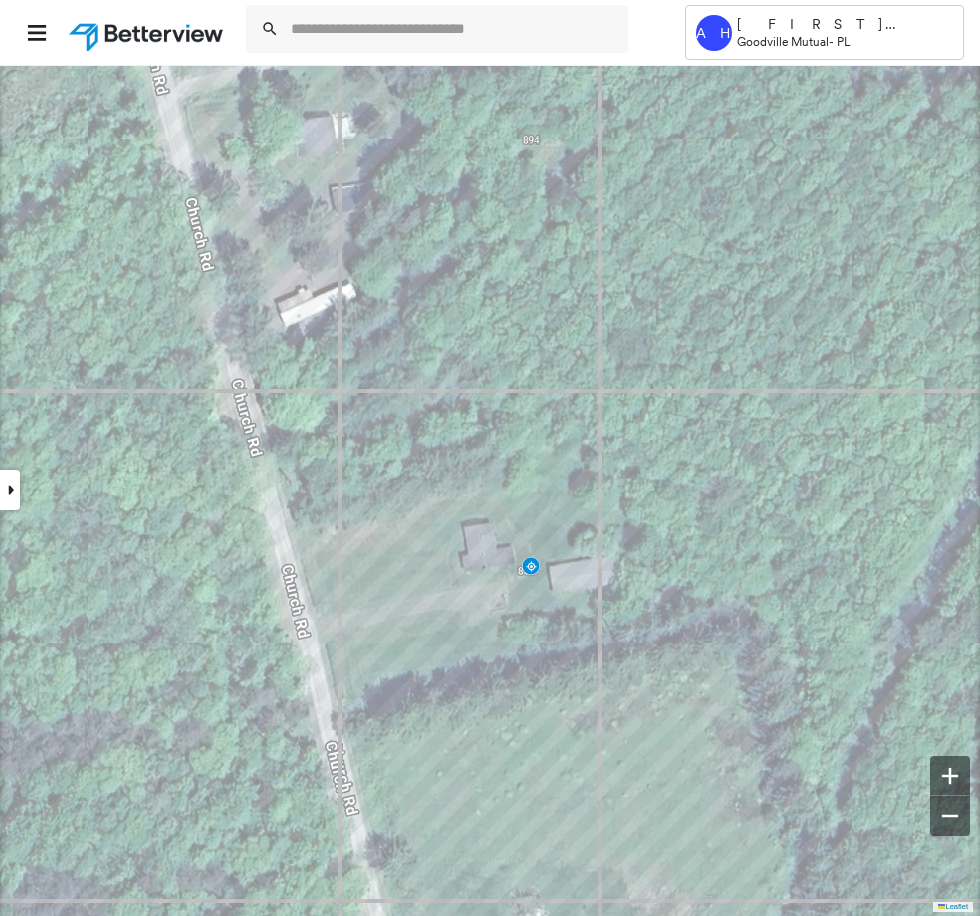 click at bounding box center [10, 490] 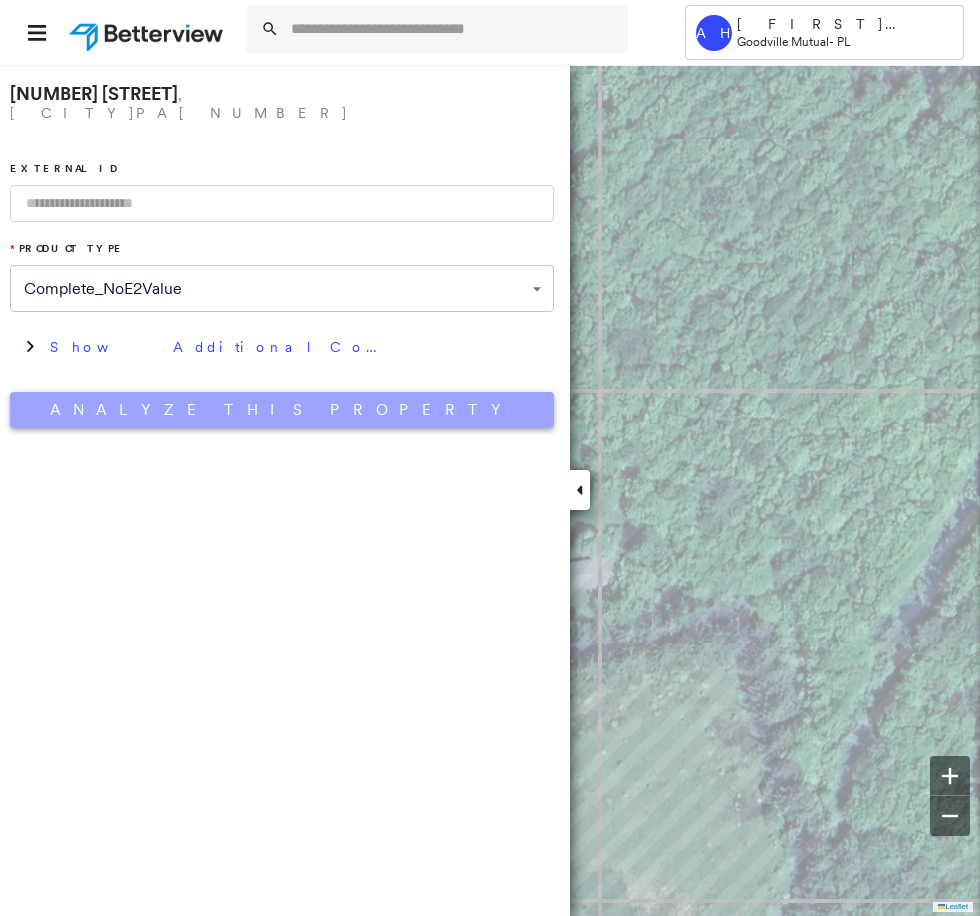 click on "Analyze This Property" at bounding box center (282, 410) 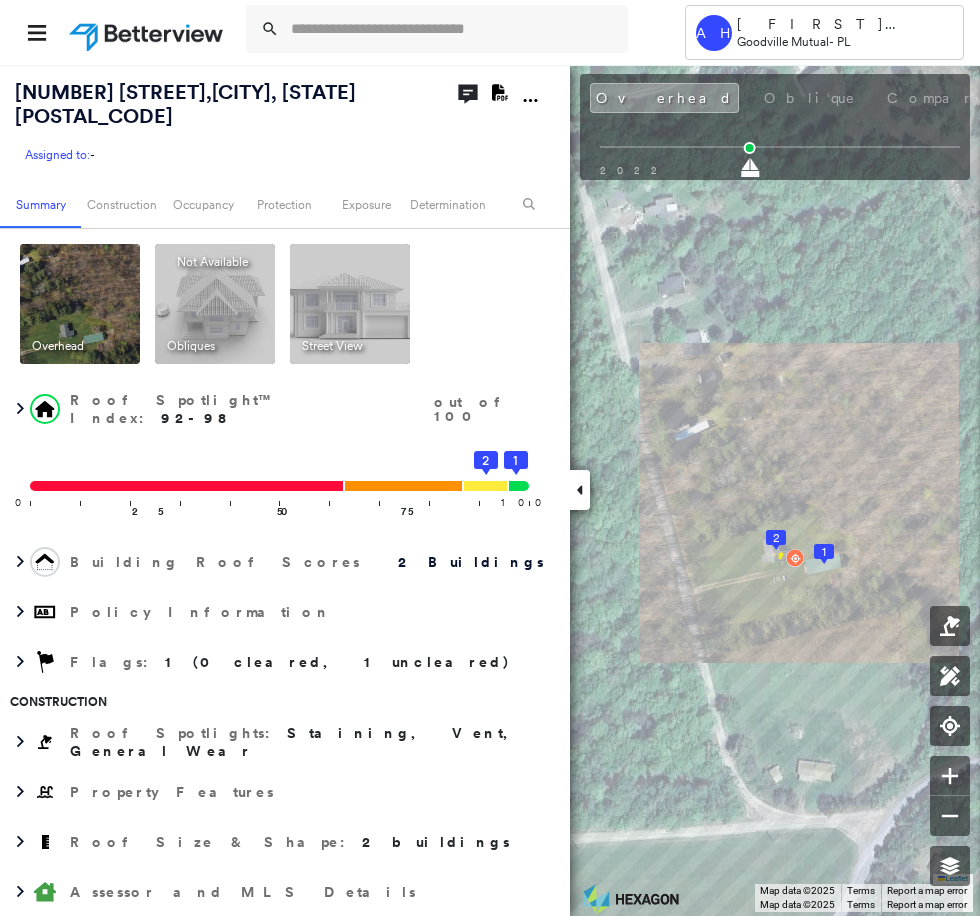click 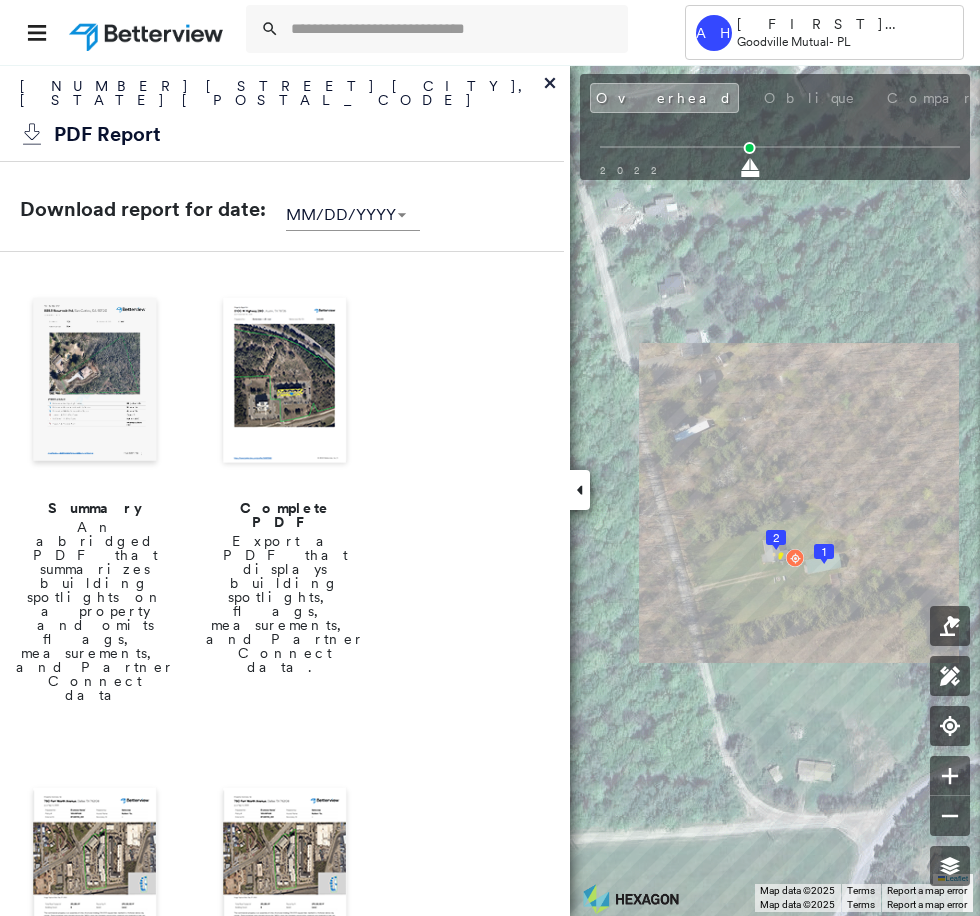 click at bounding box center [285, 382] 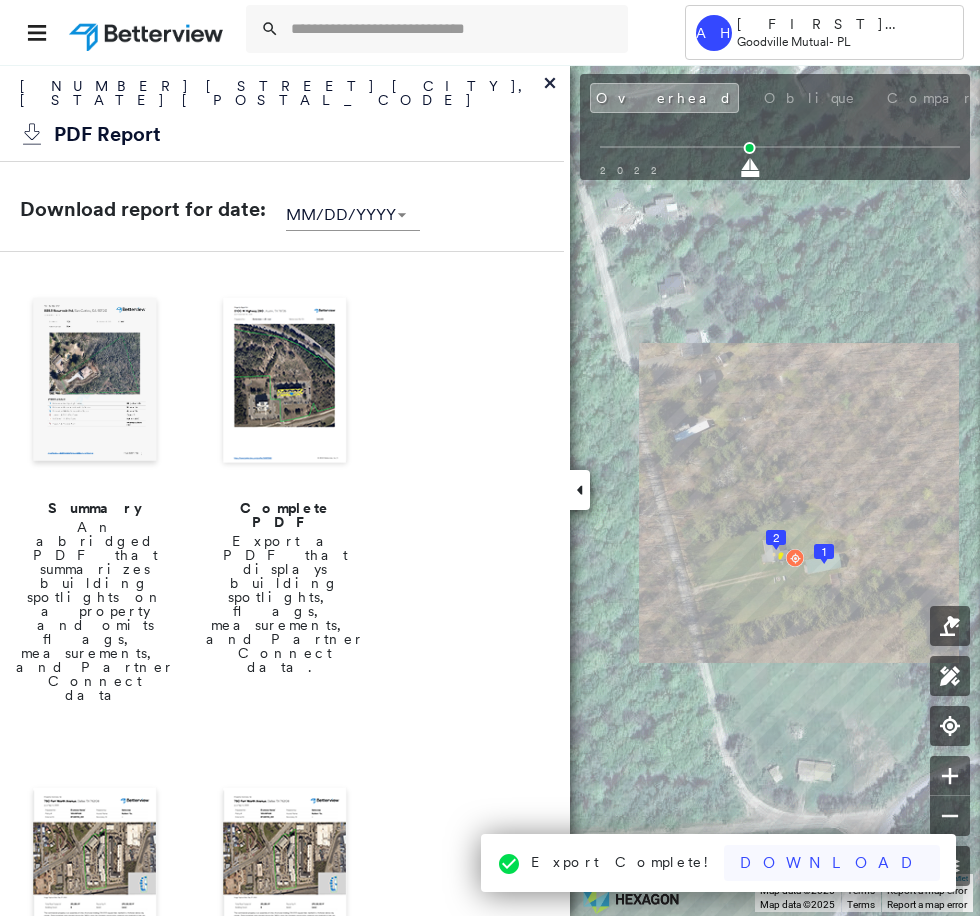 click on "Download" at bounding box center (832, 863) 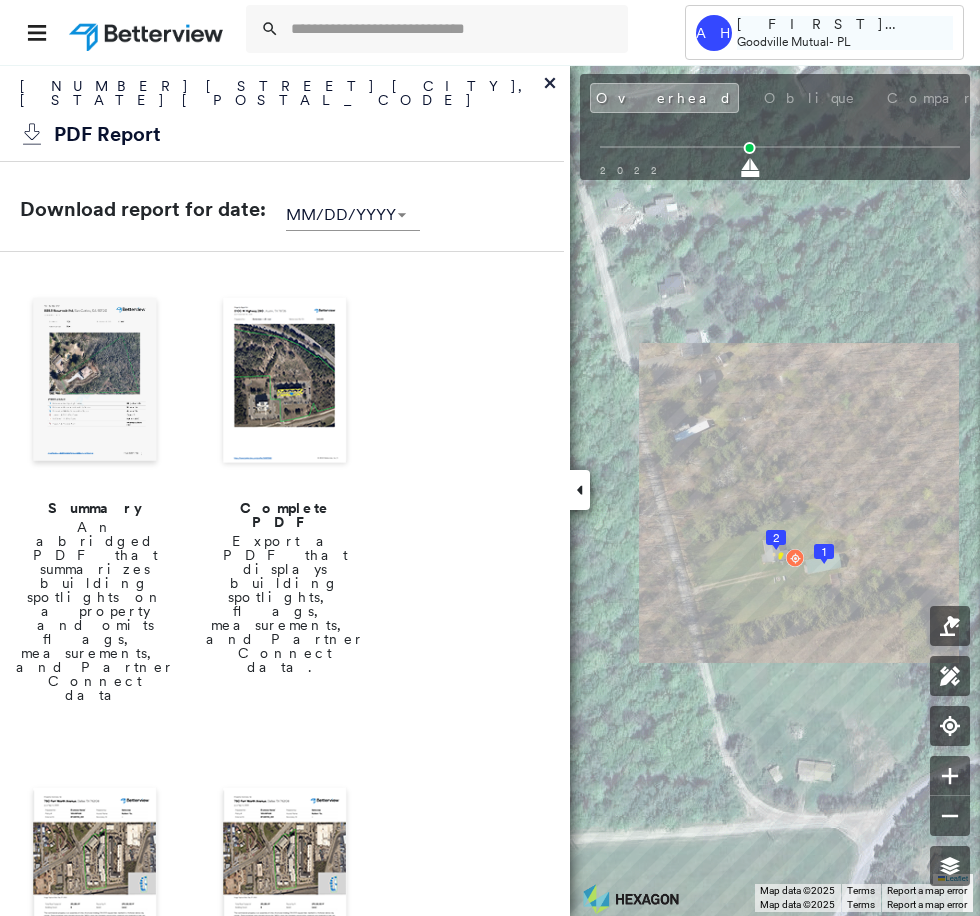 click on "Goodville Mutual" at bounding box center [783, 41] 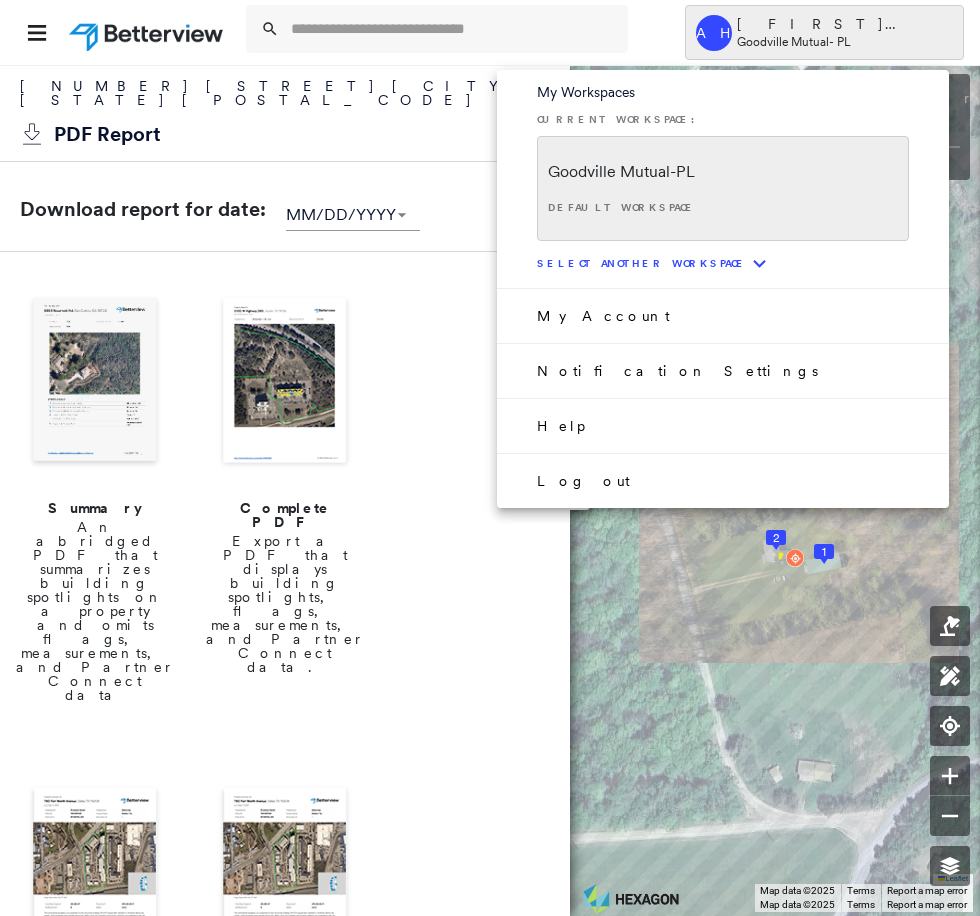 click on "Log out" at bounding box center [723, 480] 